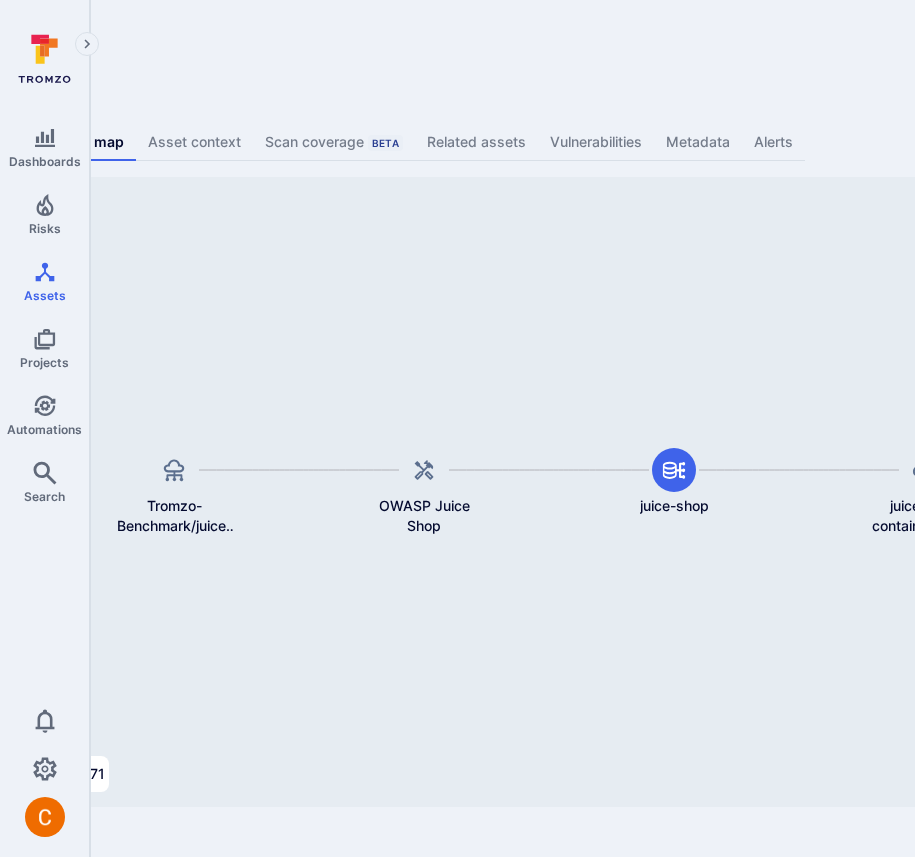 scroll, scrollTop: 0, scrollLeft: 507, axis: horizontal 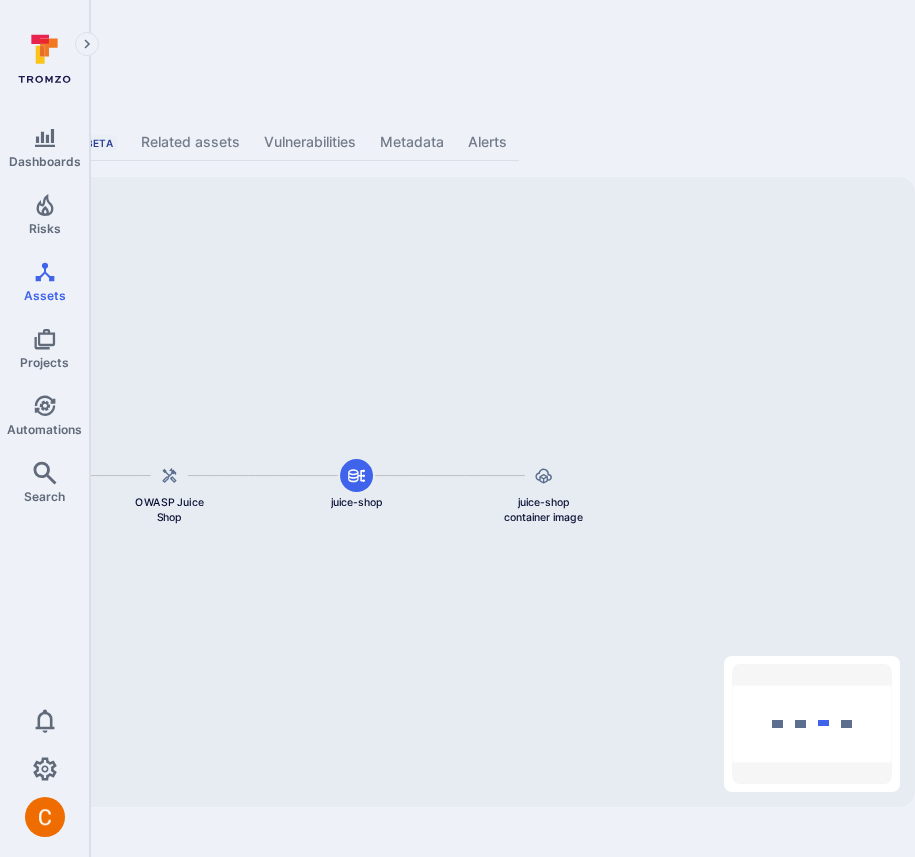 click on "Dashboards Risks Assets Projects Automations Search 0 Assets Assets Pull requests juice-shop ...   Show  more Type: Image repository Overview Code to cloud map Asset context Scan coverage   Beta Related assets Vulnerabilities Metadata Alerts juice-shop container image juice-shop OWASP Juice Shop Tromzo-Benchmark/juice-shop 75 % X:  [COORDINATES] , Y:  [COORDINATES] Mini Map Press enter or space to select a node. You can then use the arrow keys to move the node around. Press delete to remove it and escape to cancel. Press enter or space to select an edge. You can then press delete to remove it or escape to cancel." at bounding box center [-50, 428] 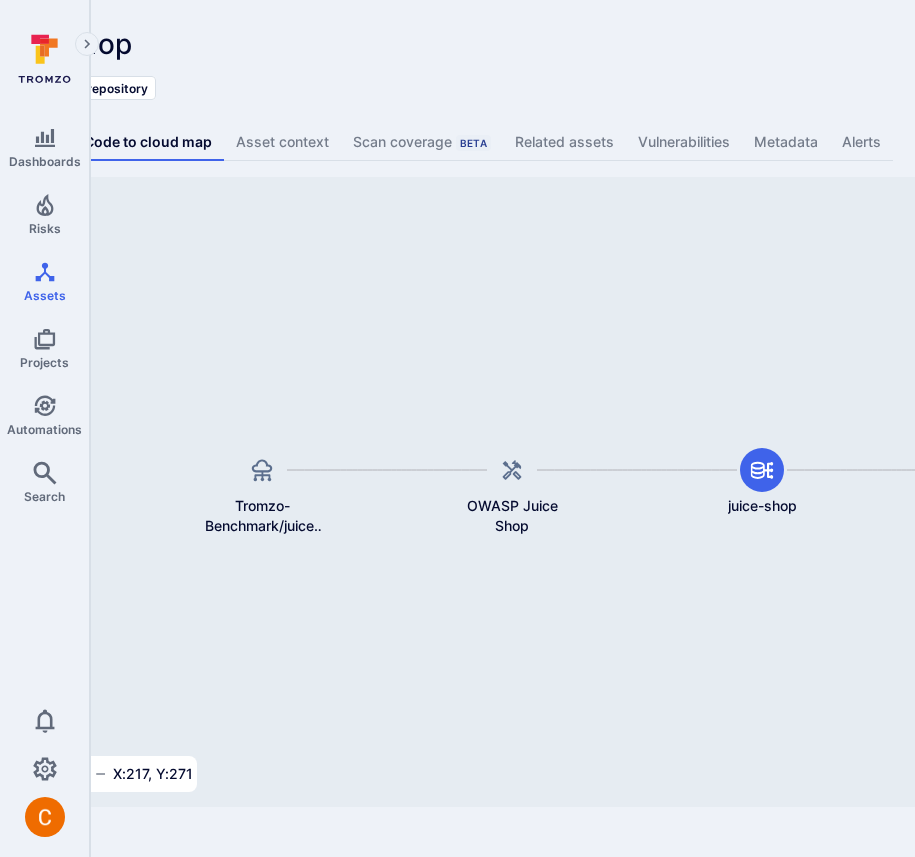 scroll, scrollTop: 0, scrollLeft: 507, axis: horizontal 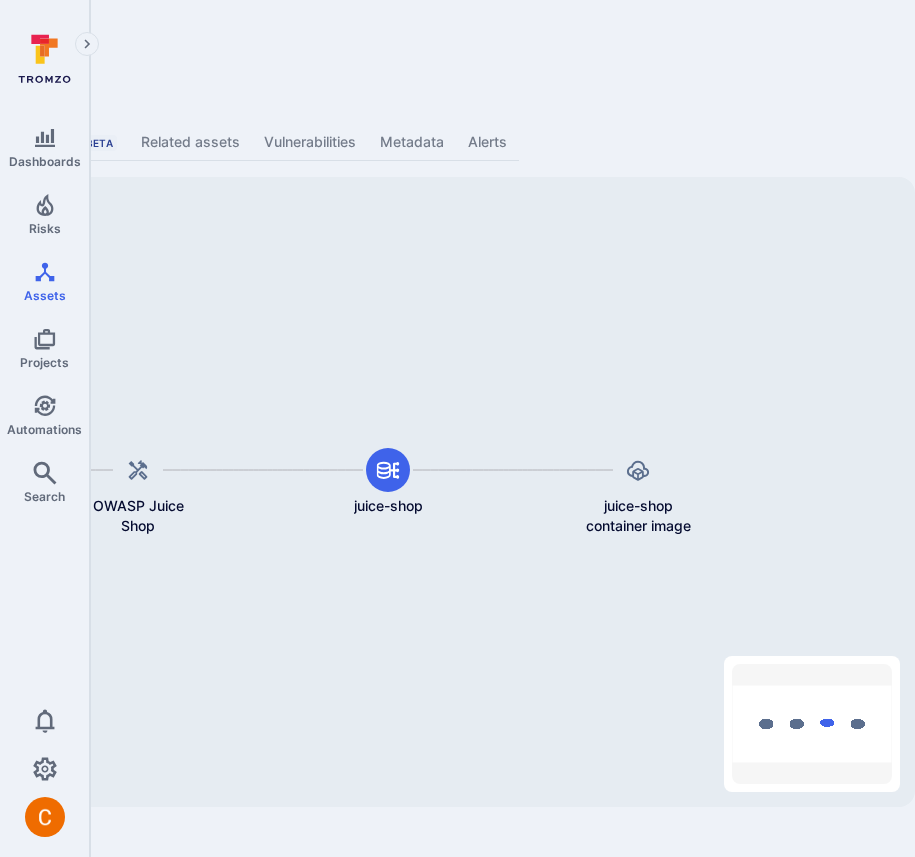 click 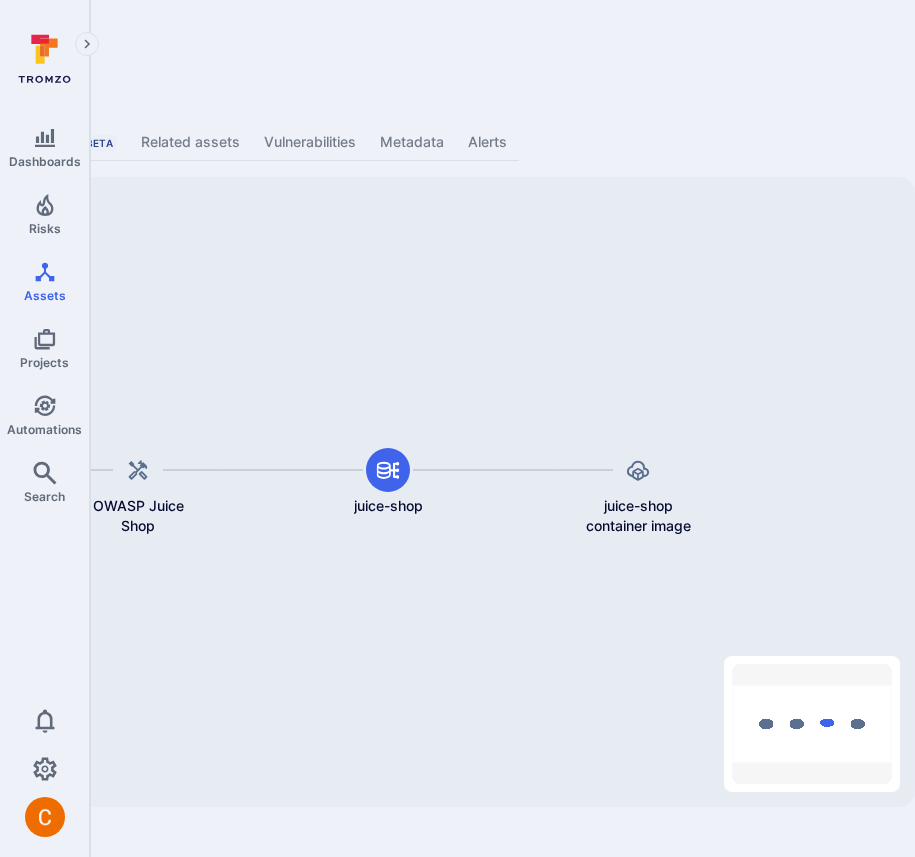 click 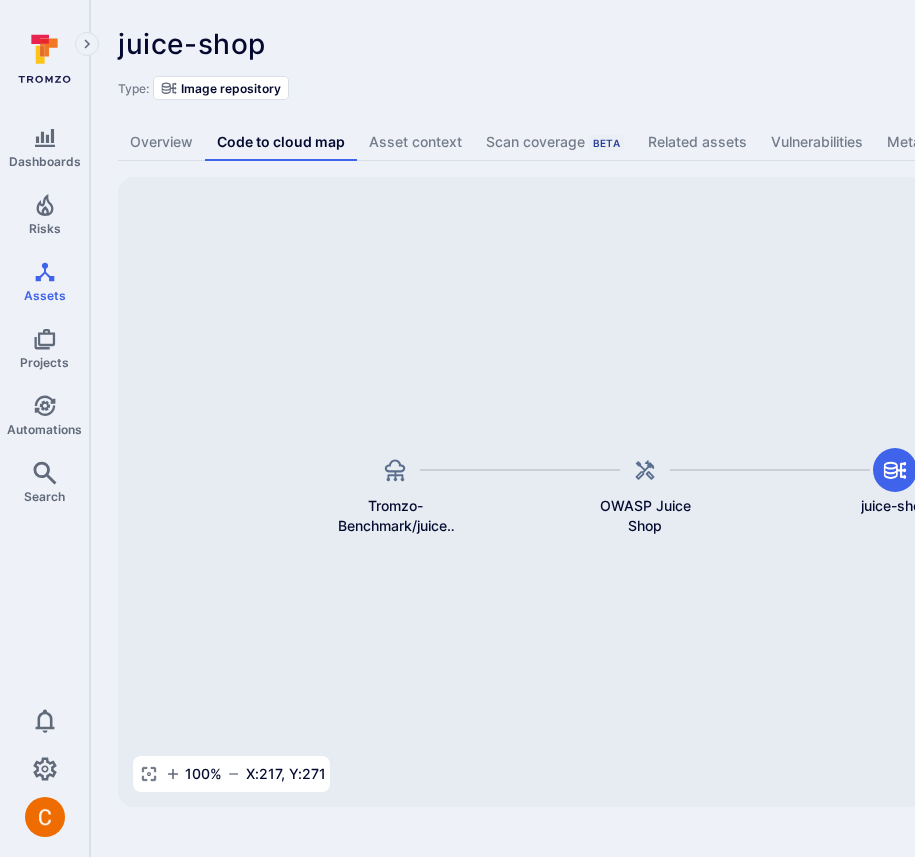scroll, scrollTop: 0, scrollLeft: 507, axis: horizontal 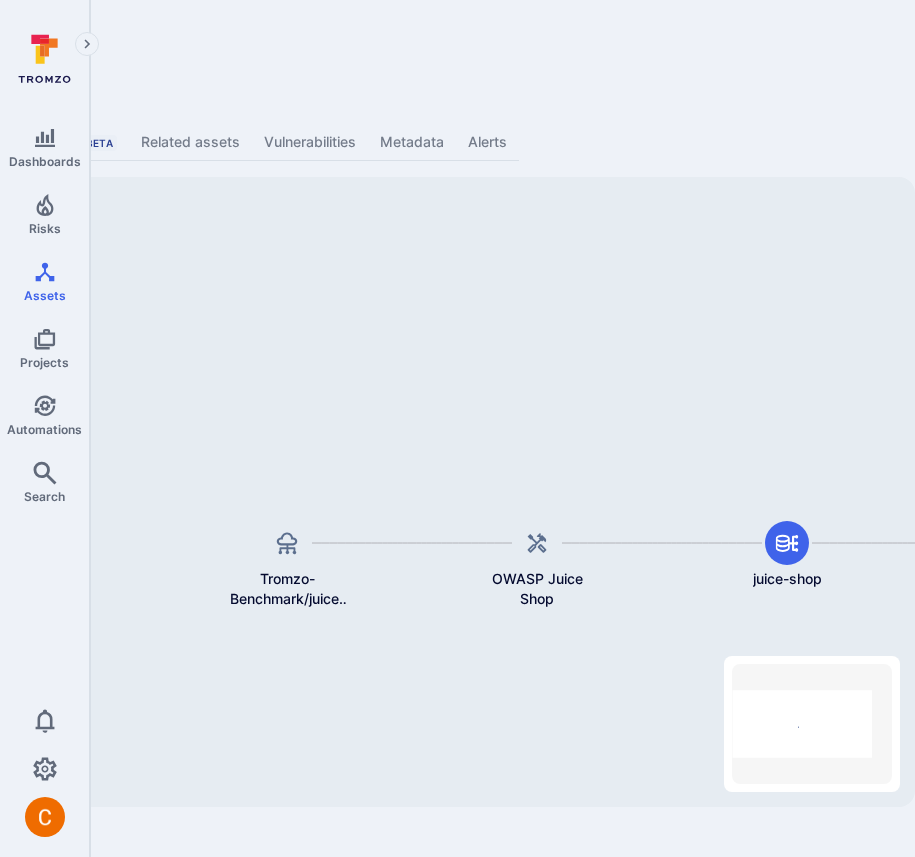 drag, startPoint x: 467, startPoint y: 621, endPoint x: 866, endPoint y: 693, distance: 405.4442 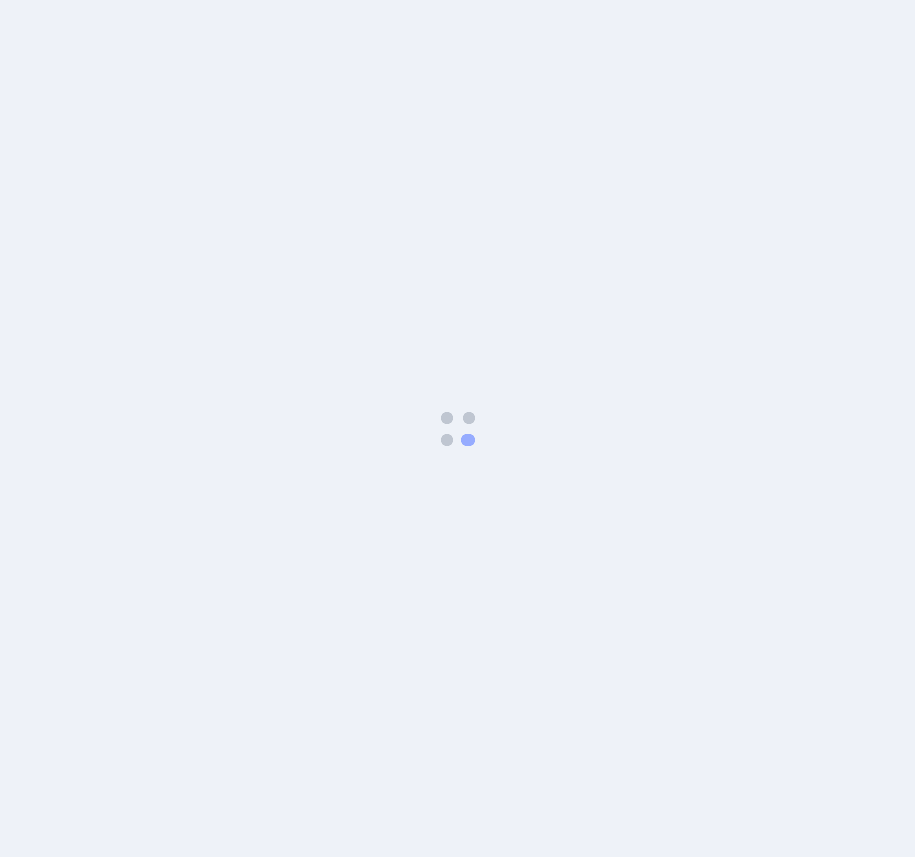 scroll, scrollTop: 0, scrollLeft: 0, axis: both 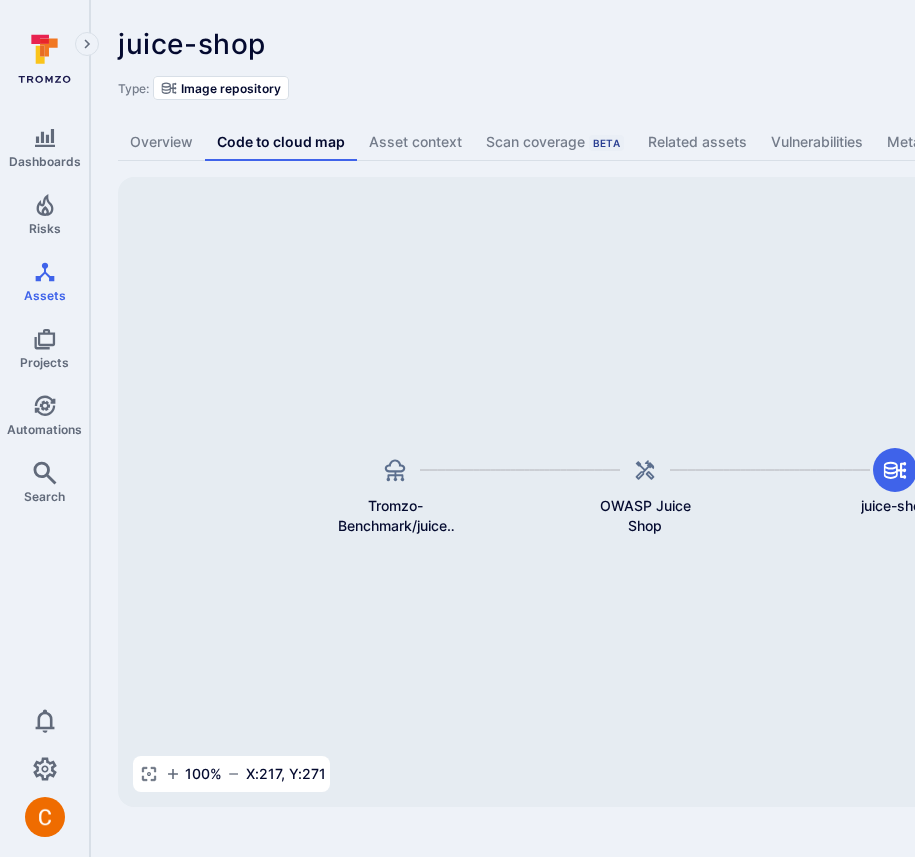 click on "juice-shop ...   Show  more" at bounding box center (622, 44) 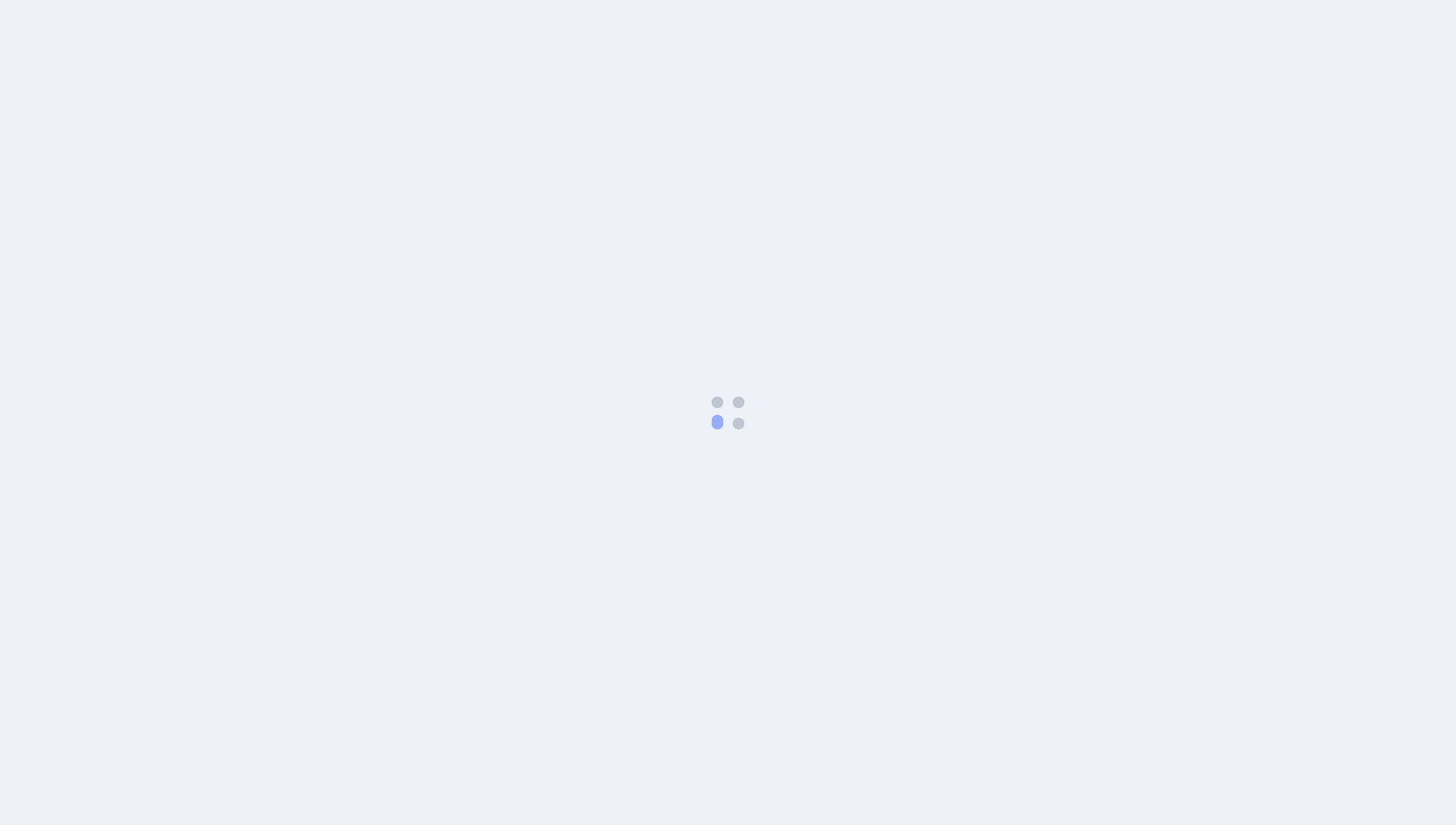 scroll, scrollTop: 0, scrollLeft: 0, axis: both 